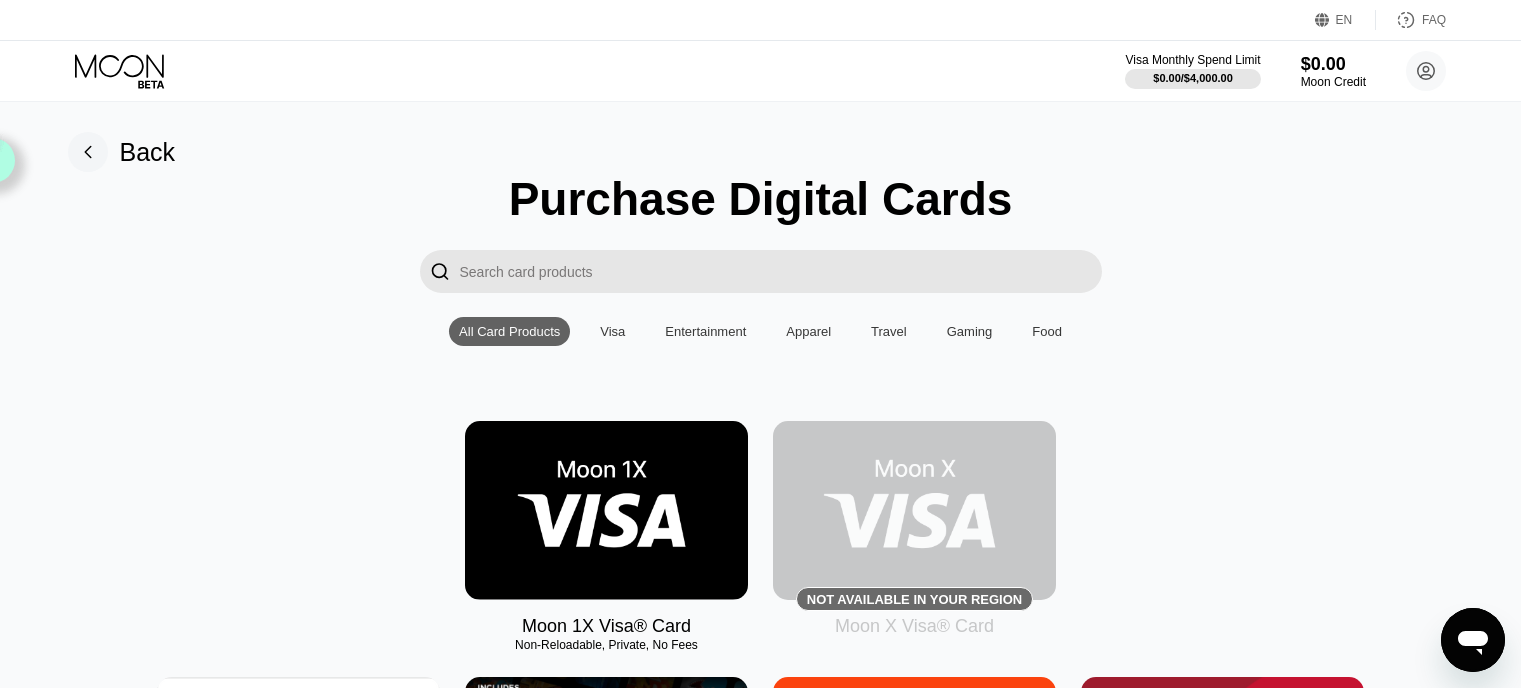 scroll, scrollTop: 0, scrollLeft: 0, axis: both 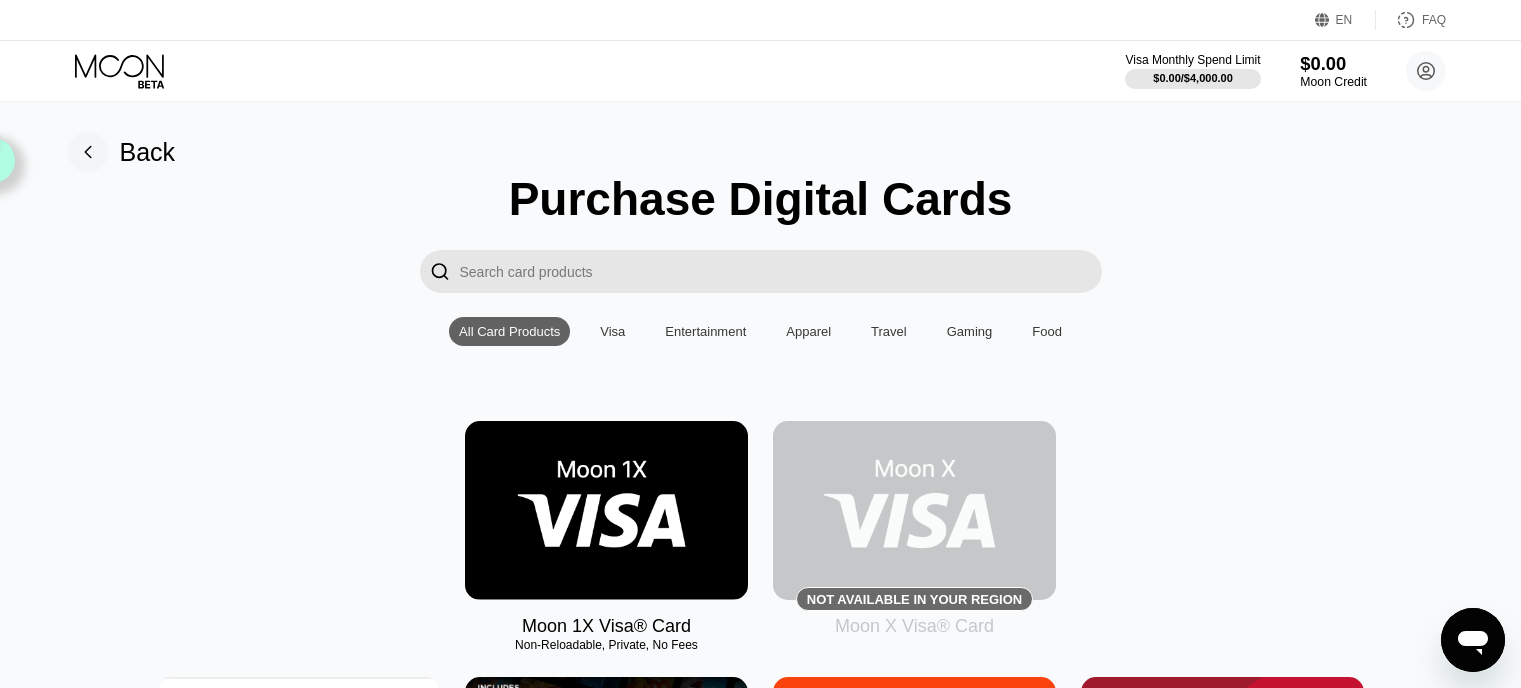 click on "$0.00" at bounding box center [1333, 63] 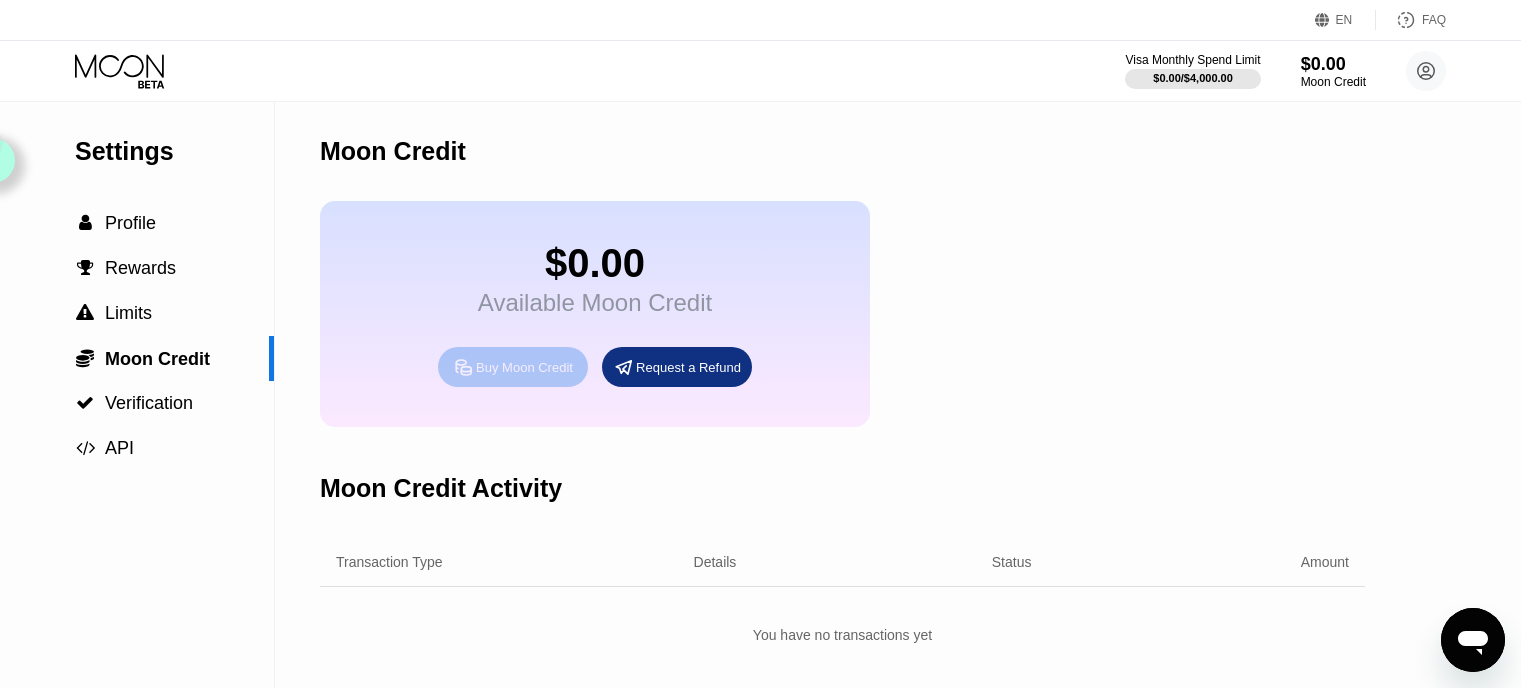 click on "Buy Moon Credit" at bounding box center (524, 367) 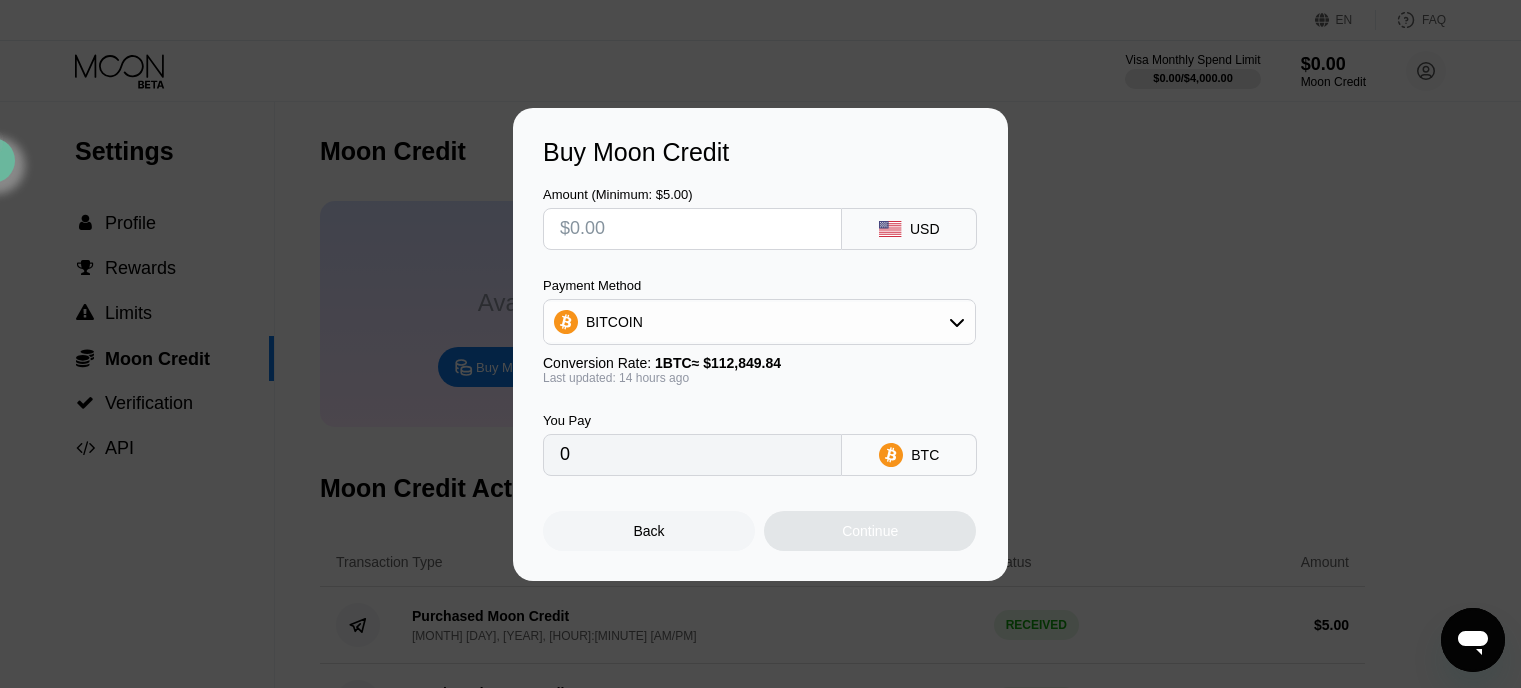 click at bounding box center [692, 229] 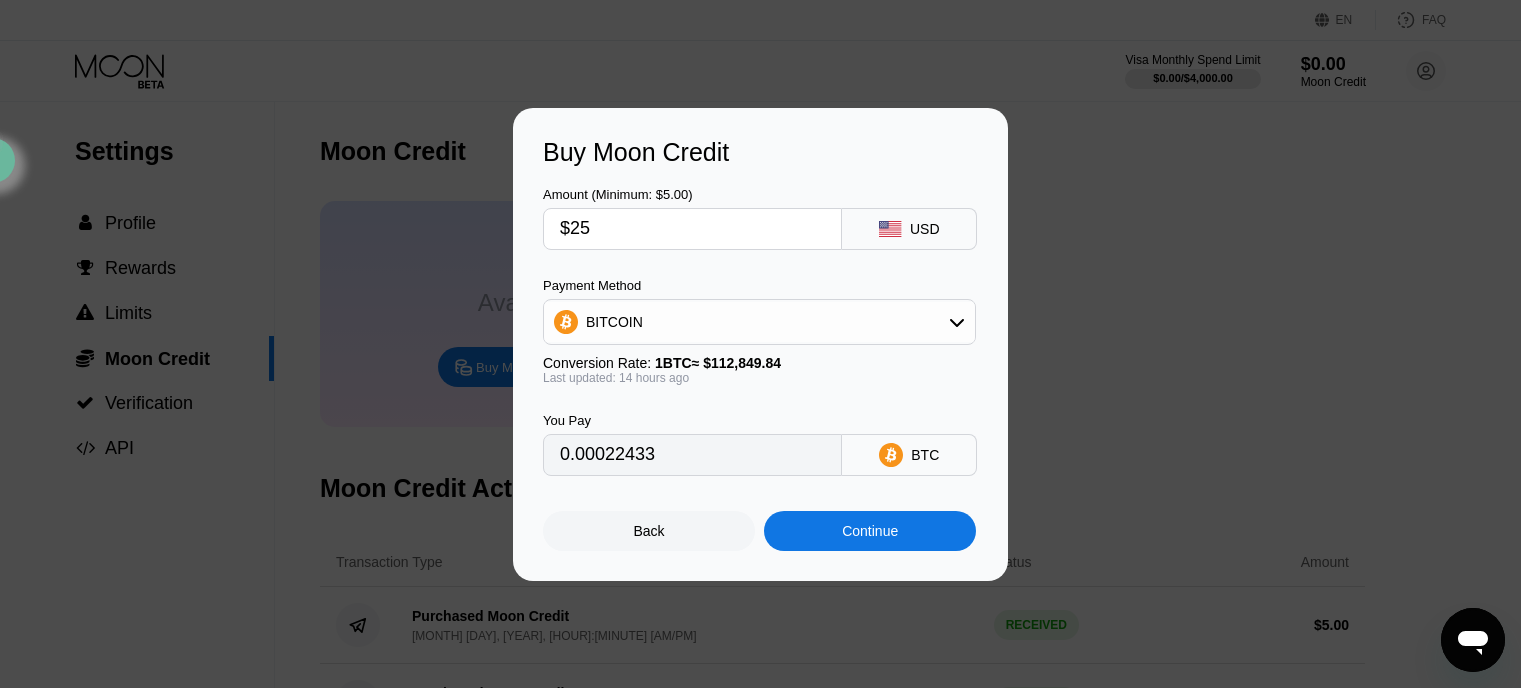 click on "Continue" at bounding box center (870, 531) 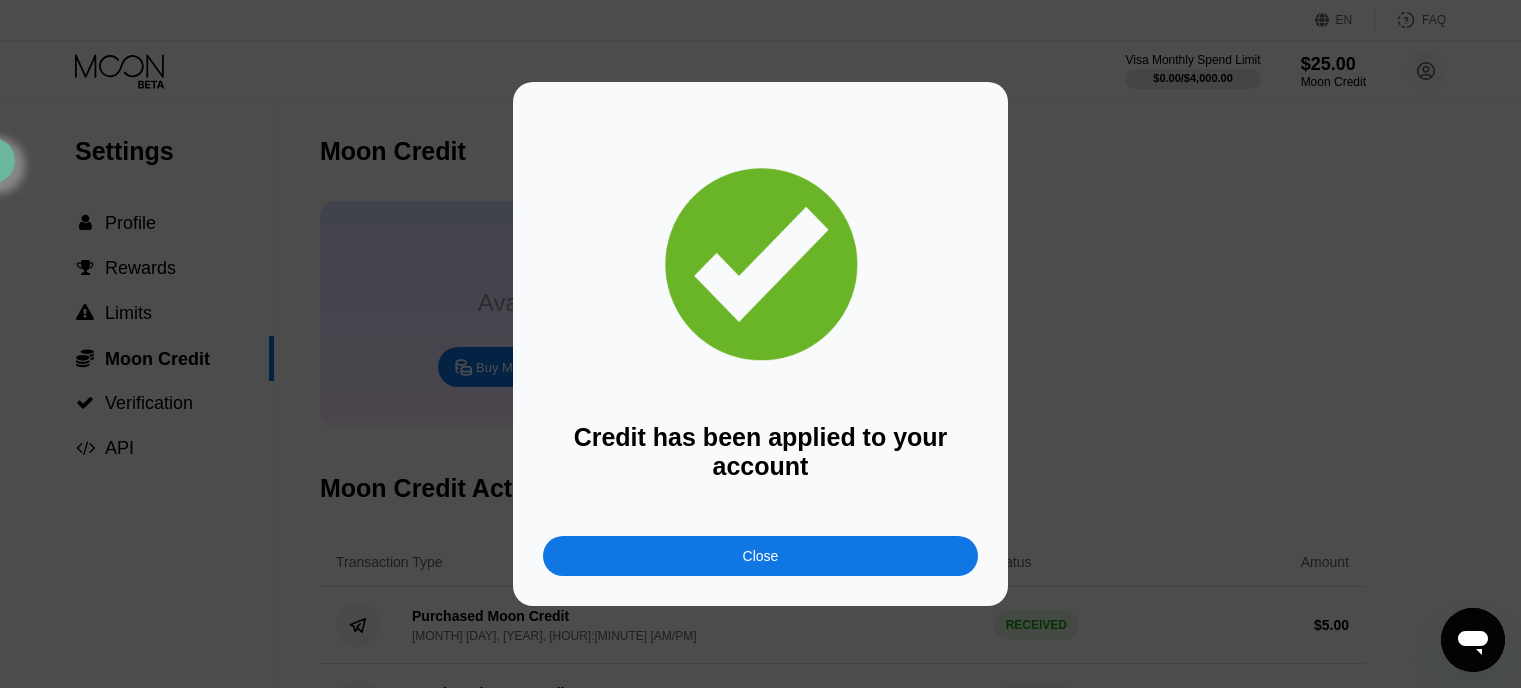 click on "Credit has been applied to your account Close" at bounding box center (760, 344) 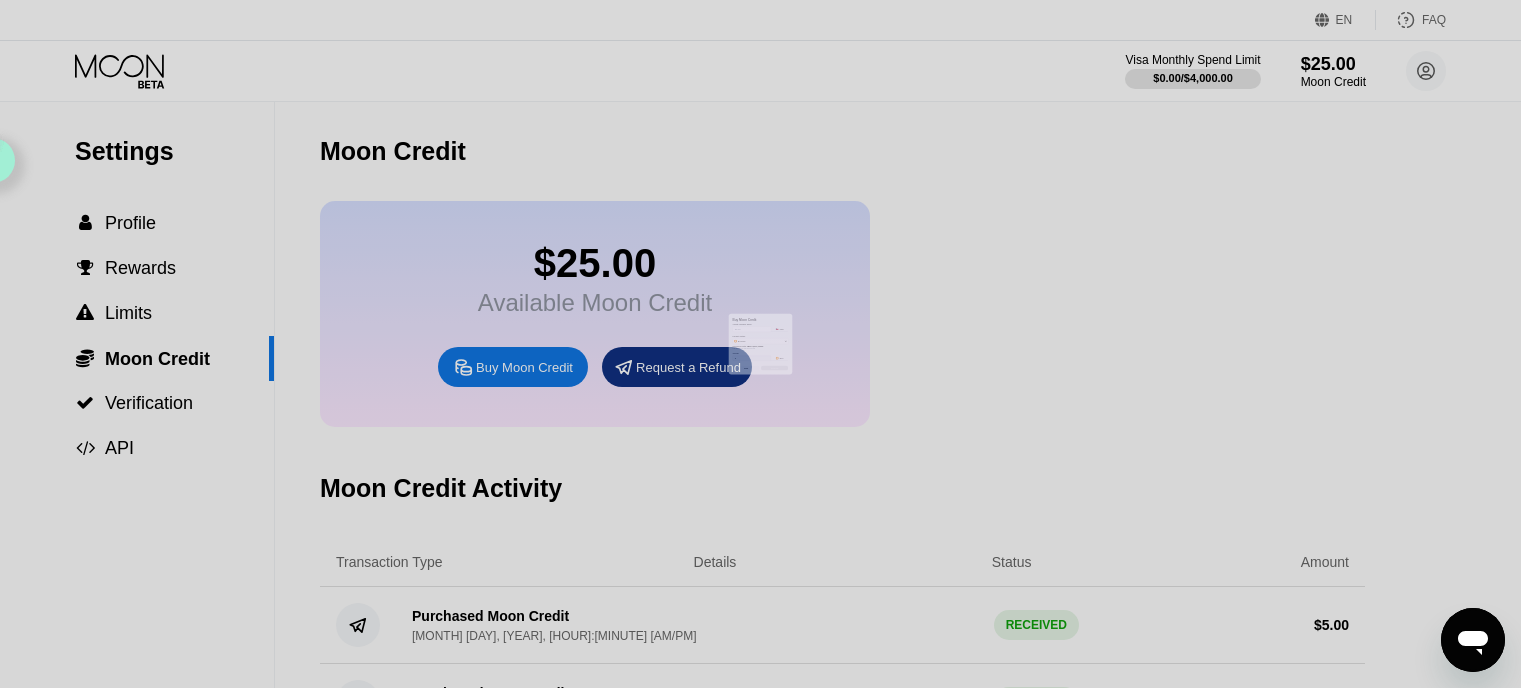 click at bounding box center (768, 351) 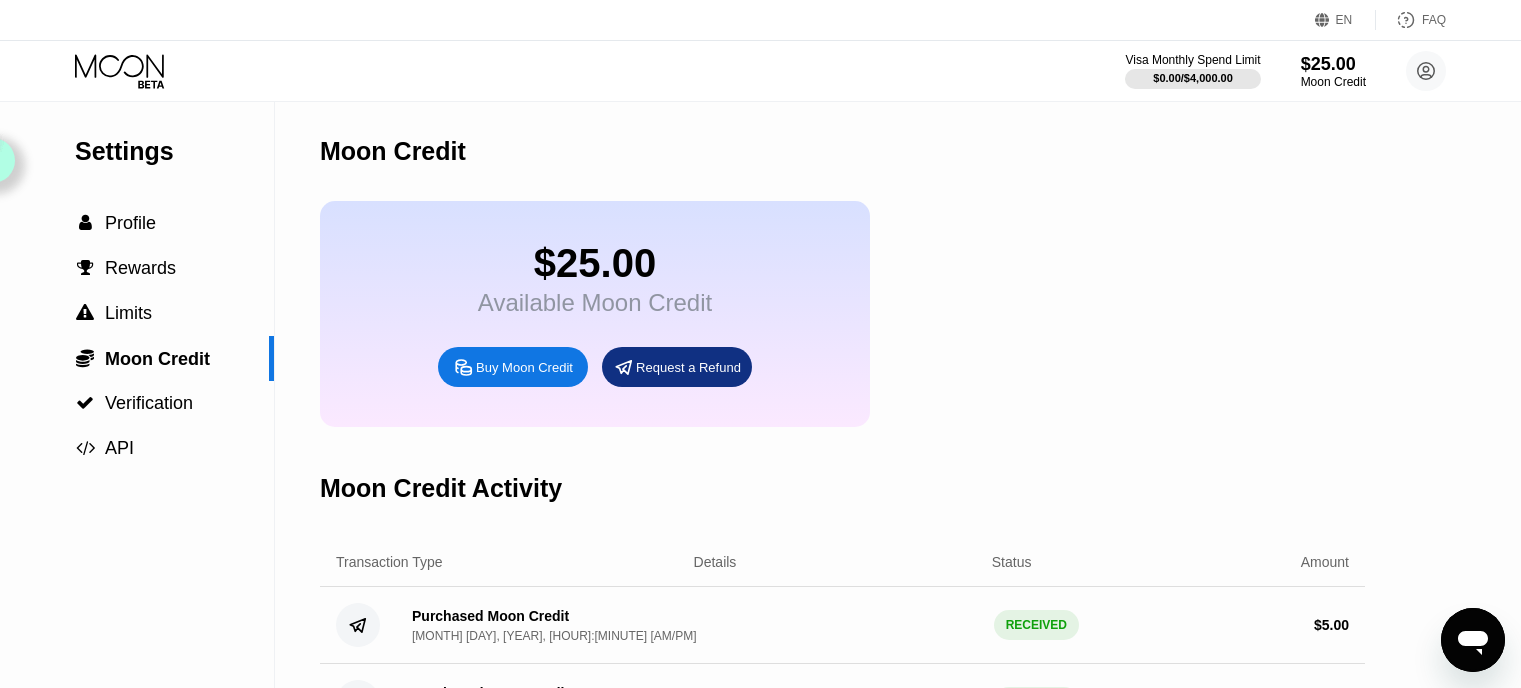 click 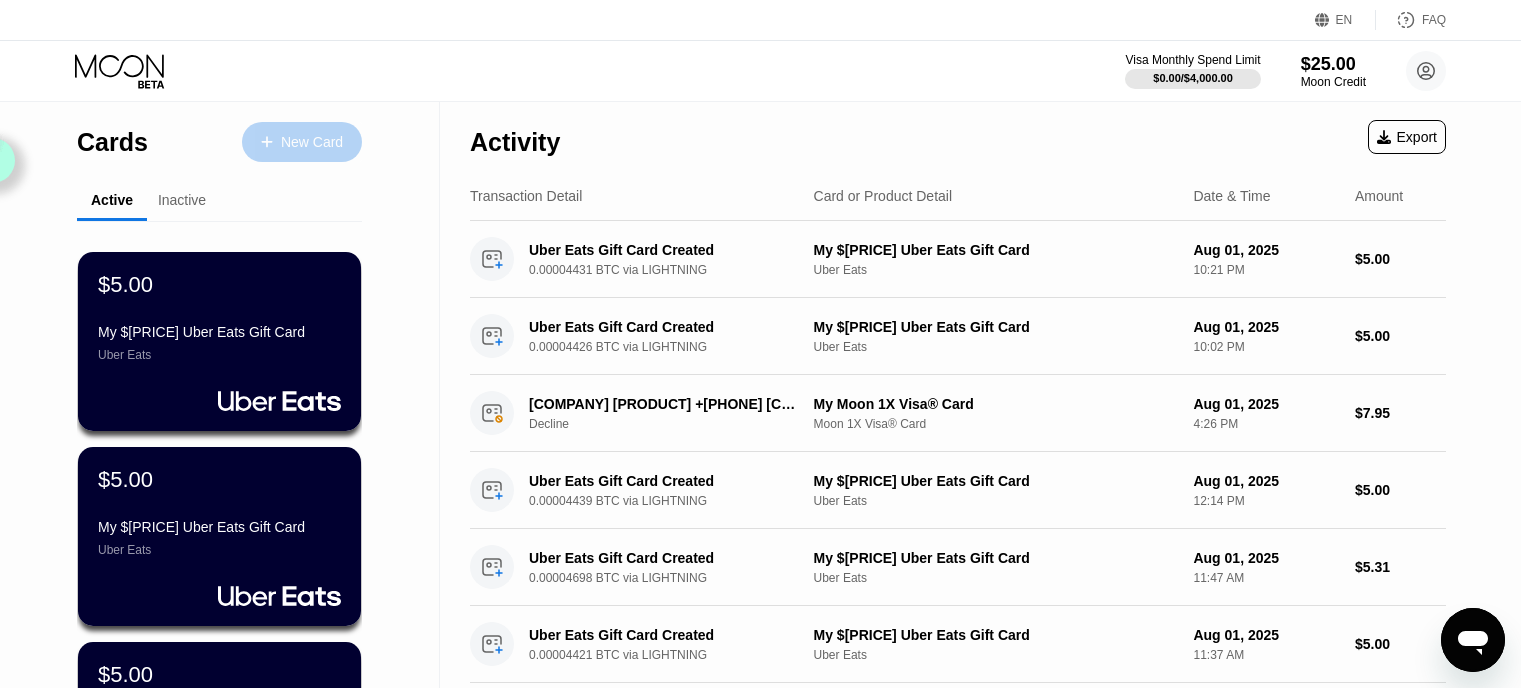 click on "New Card" at bounding box center (312, 142) 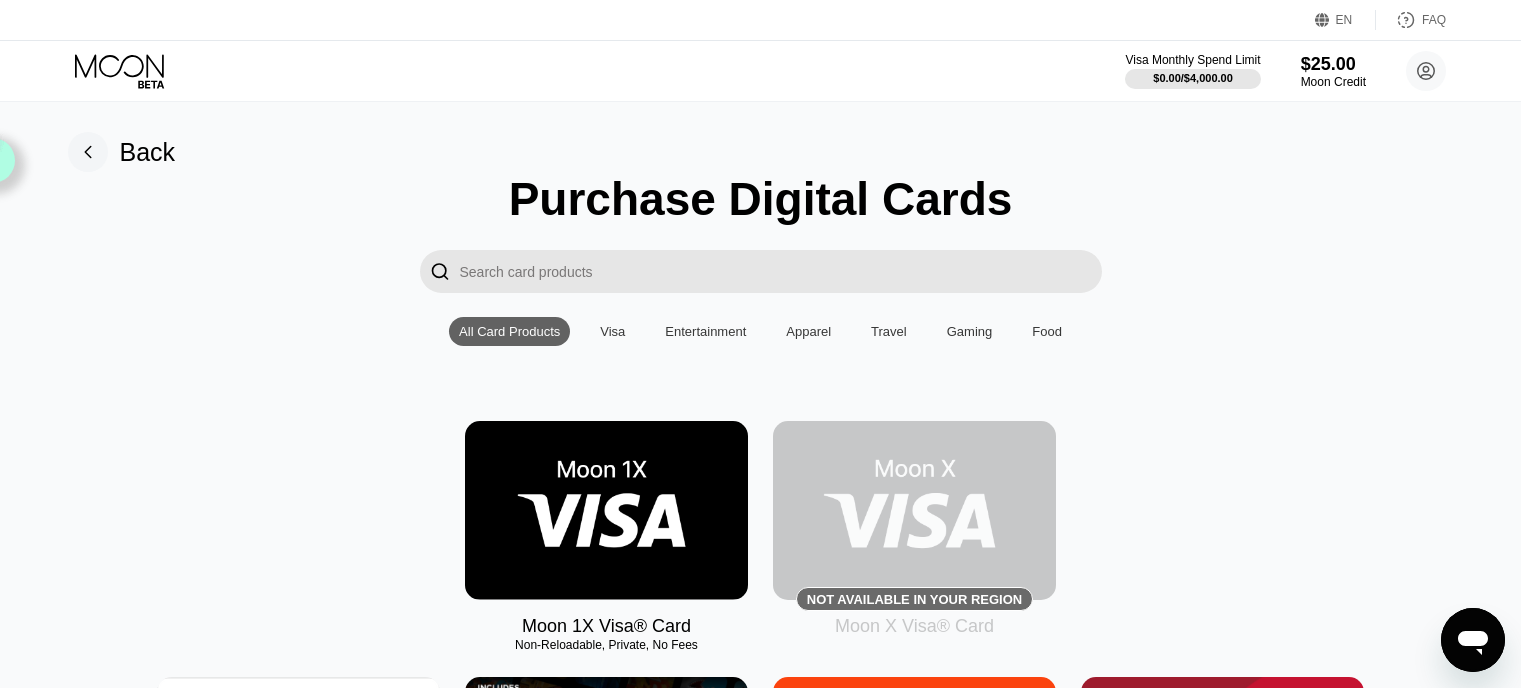 scroll, scrollTop: 0, scrollLeft: 0, axis: both 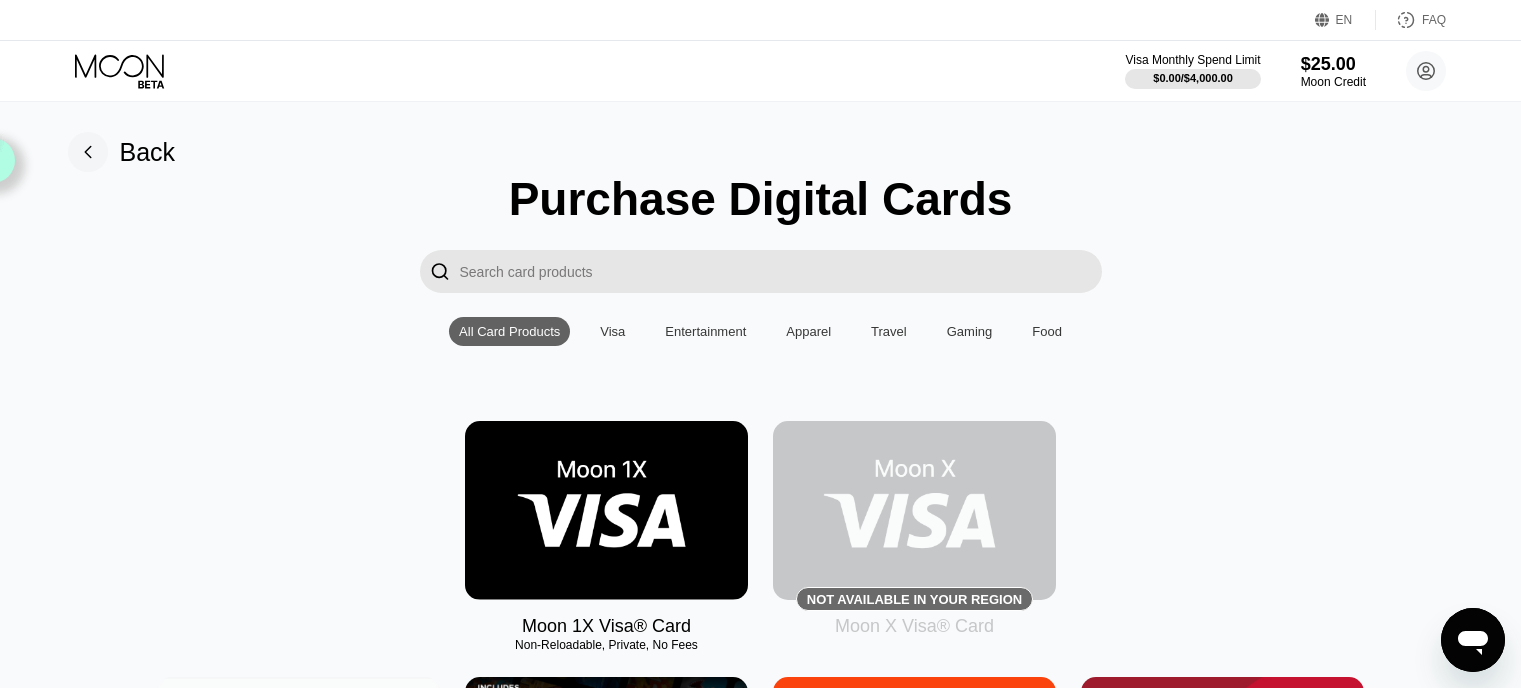 click at bounding box center [298, 766] 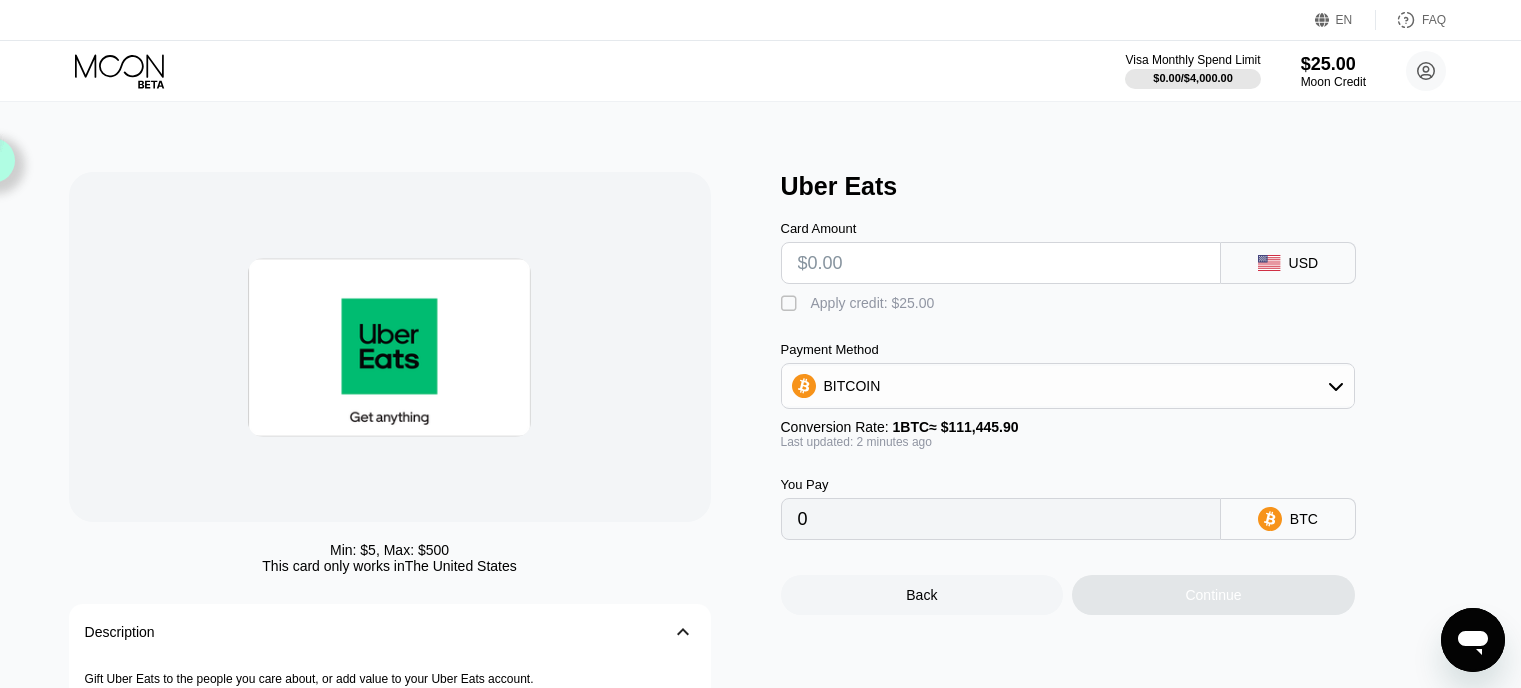 click at bounding box center (1001, 263) 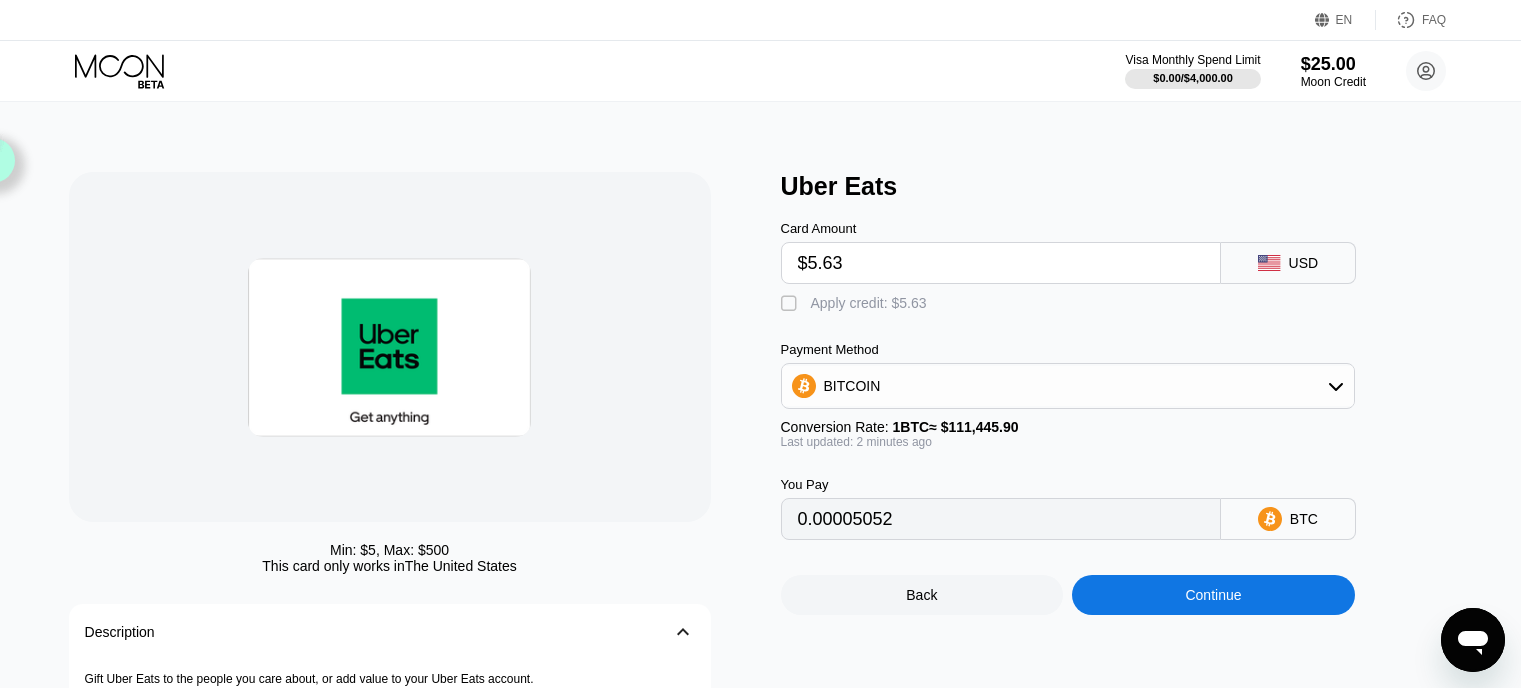 click on "Apply credit: $5.63" at bounding box center [869, 303] 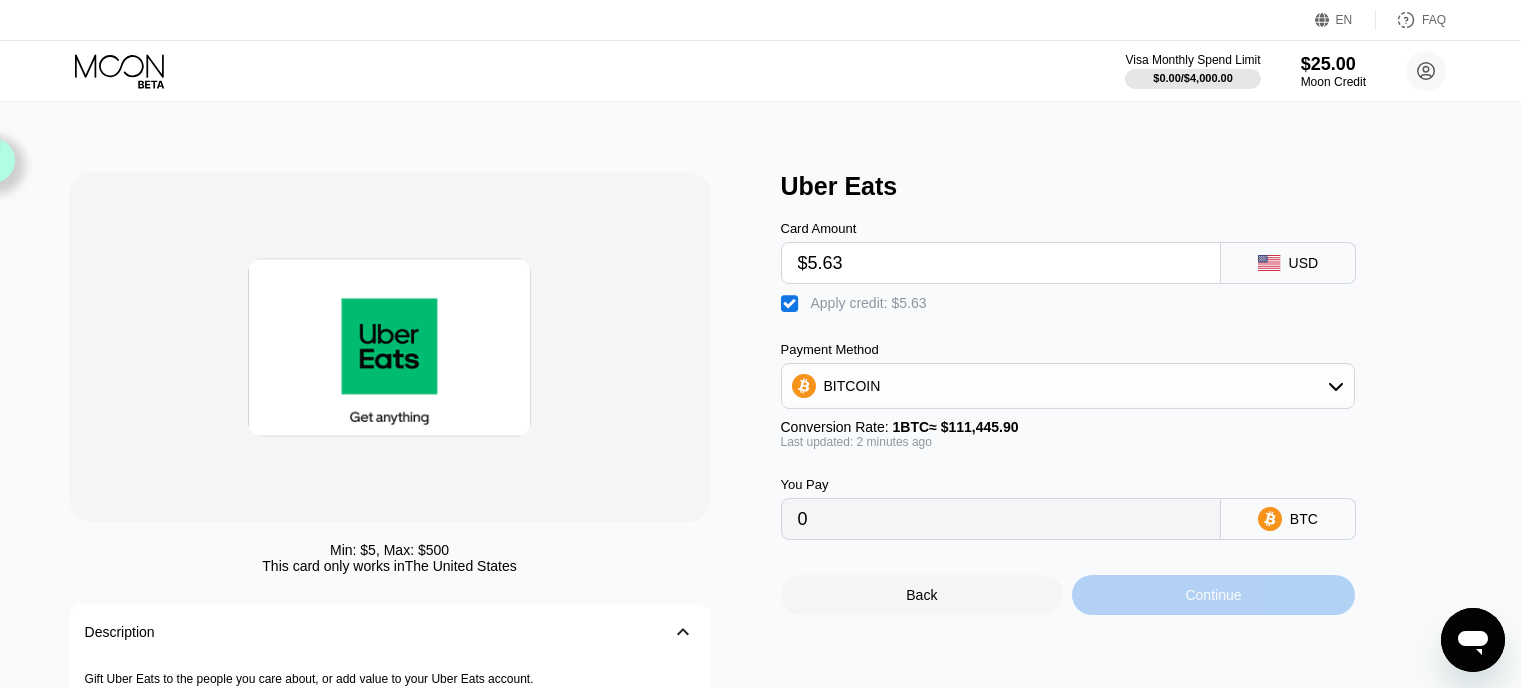 click on "Continue" at bounding box center [1213, 595] 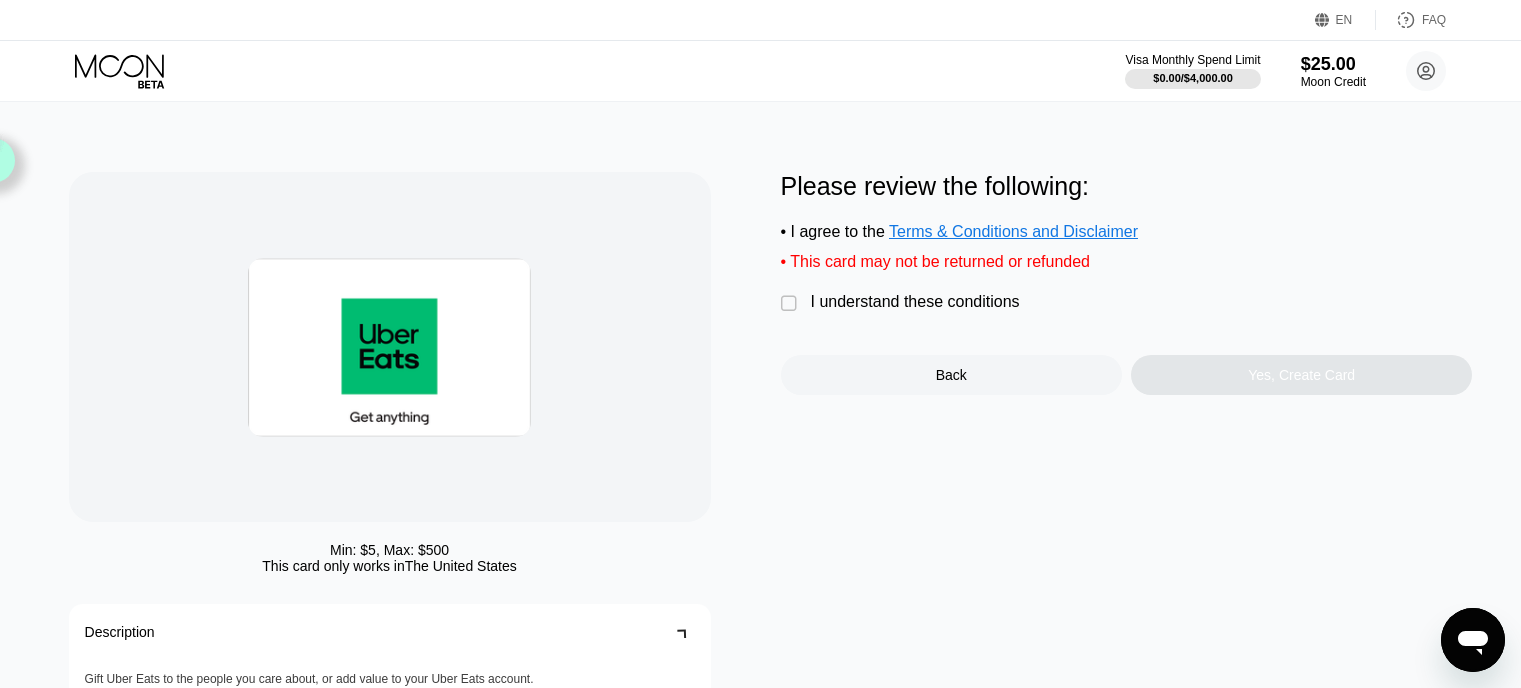 click on "I understand these conditions" at bounding box center (915, 302) 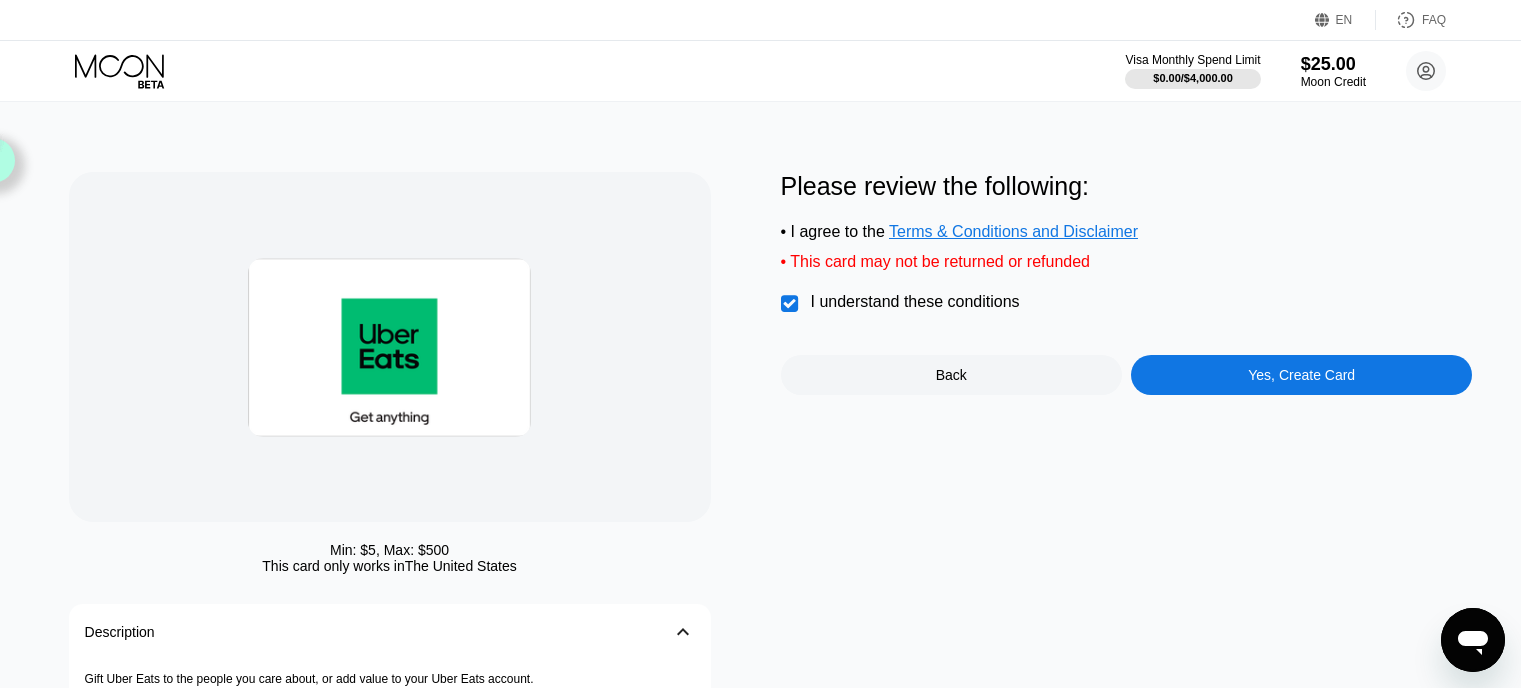 click on "Please review the following: • I agree to the   Terms & Conditions and Disclaimer • This card may not be returned or refunded  I understand these conditions Back Yes, Create Card" at bounding box center [1127, 542] 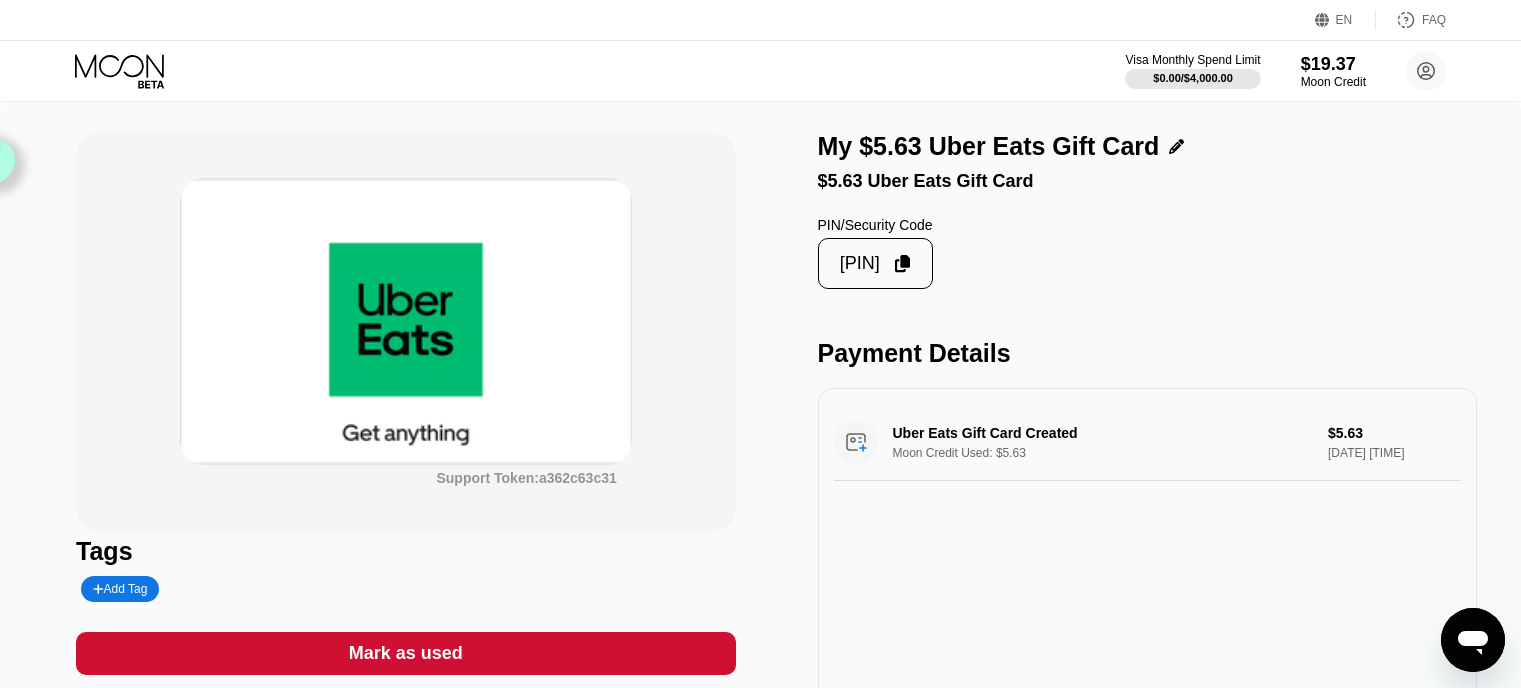 click on "NAAERAWFVEUP6VBZ" at bounding box center (875, 263) 